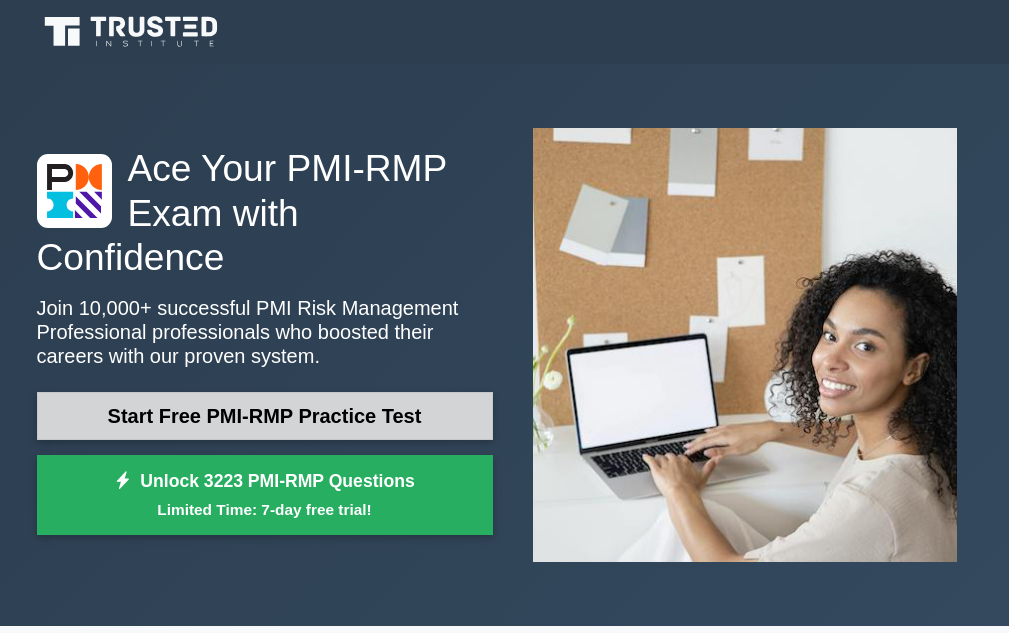 scroll, scrollTop: 0, scrollLeft: 0, axis: both 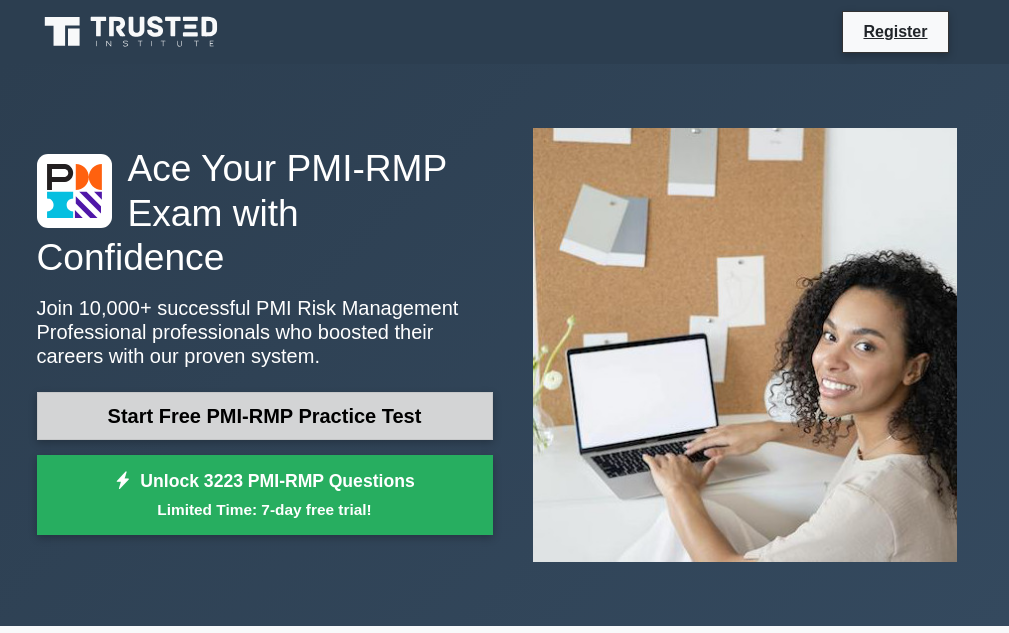 click on "Start Free PMI-RMP Practice Test" at bounding box center (265, 416) 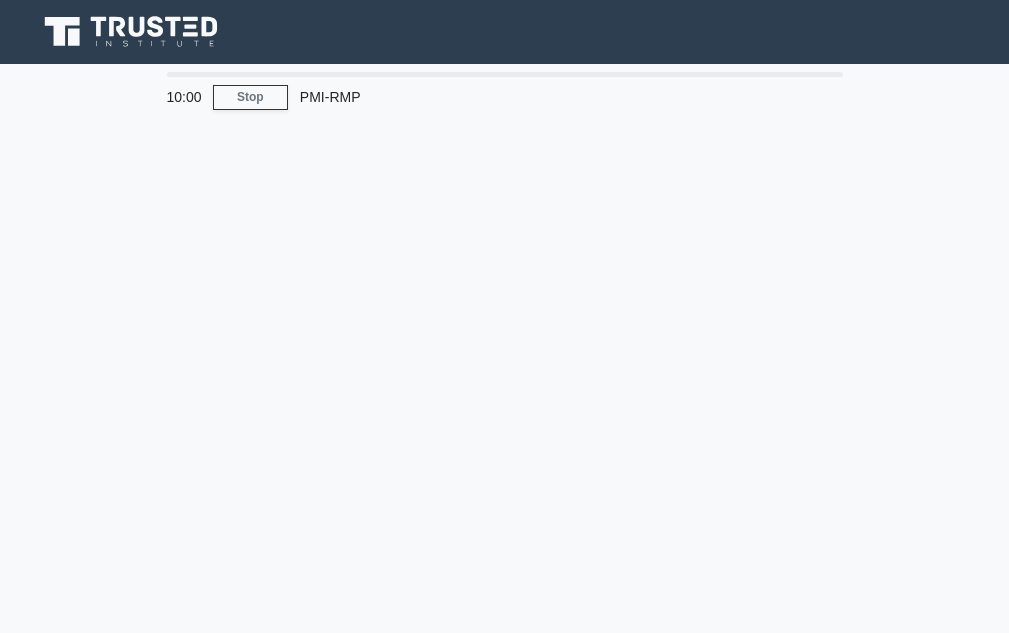 scroll, scrollTop: 0, scrollLeft: 0, axis: both 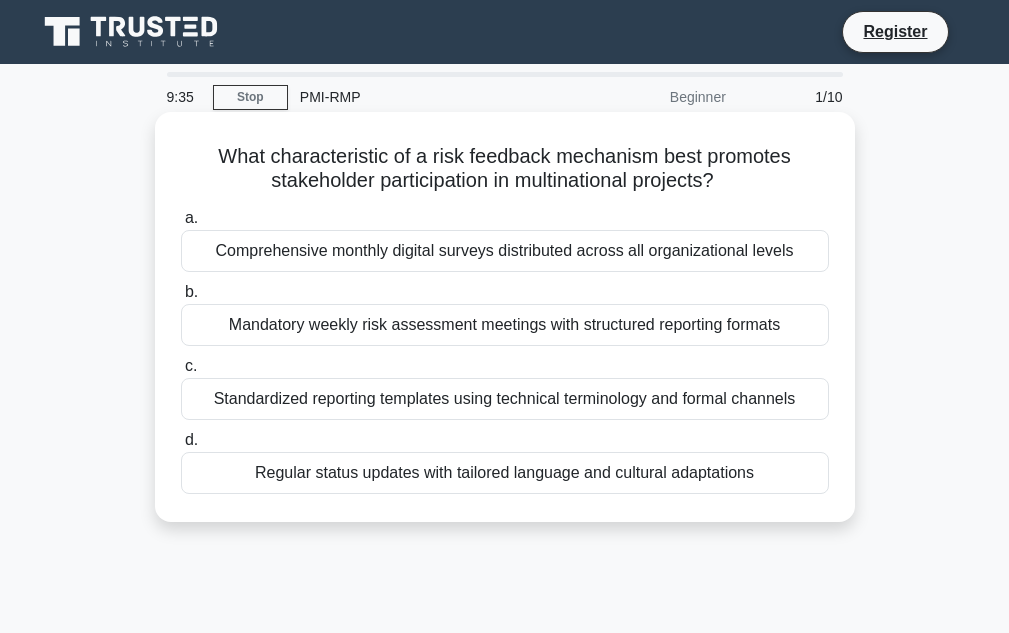 click on "Mandatory weekly risk assessment meetings with structured reporting formats" at bounding box center [505, 325] 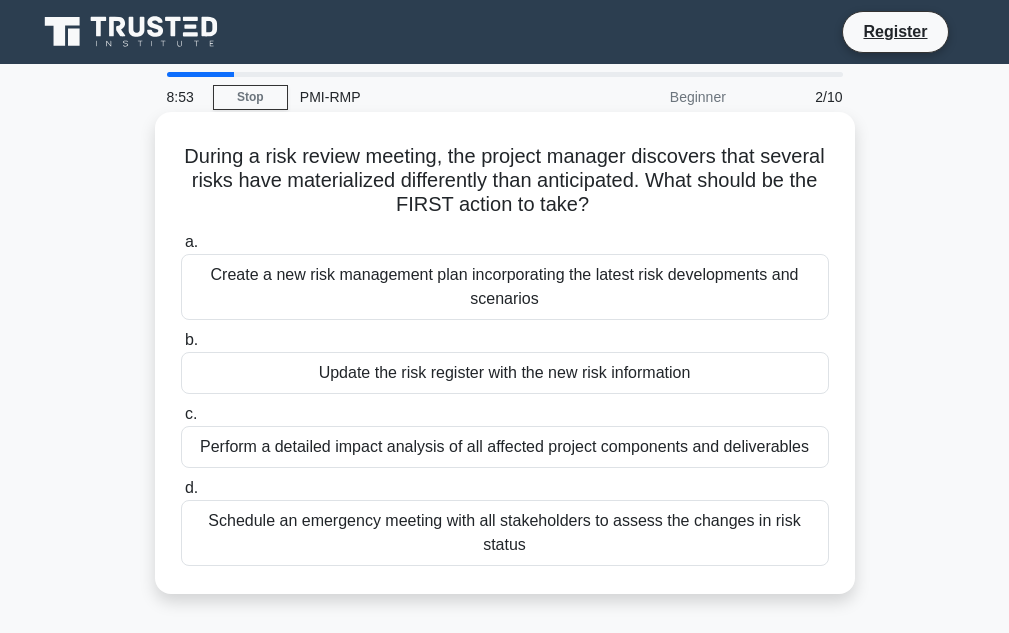 click on "Schedule an emergency meeting with all stakeholders to assess the changes in risk status" at bounding box center [505, 533] 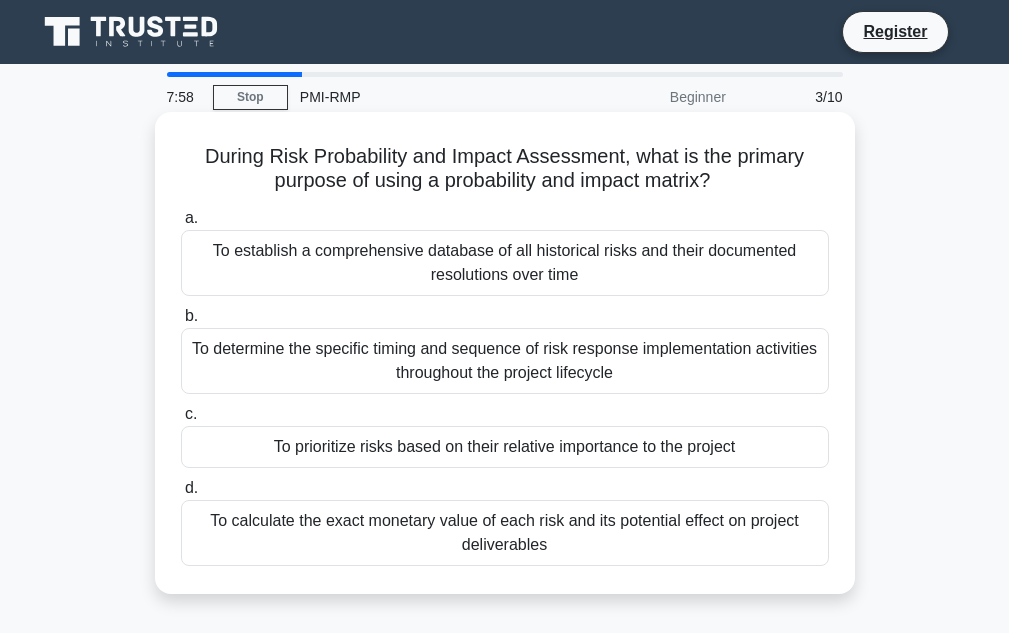 click on "To prioritize risks based on their relative importance to the project" at bounding box center [505, 447] 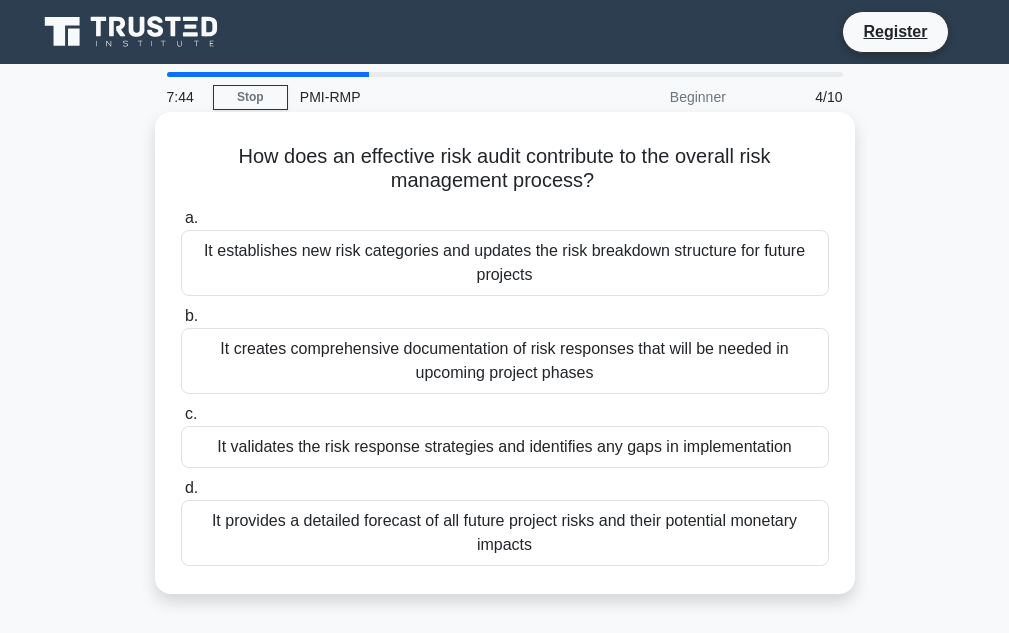 click on "It validates the risk response strategies and identifies any gaps in implementation" at bounding box center (505, 447) 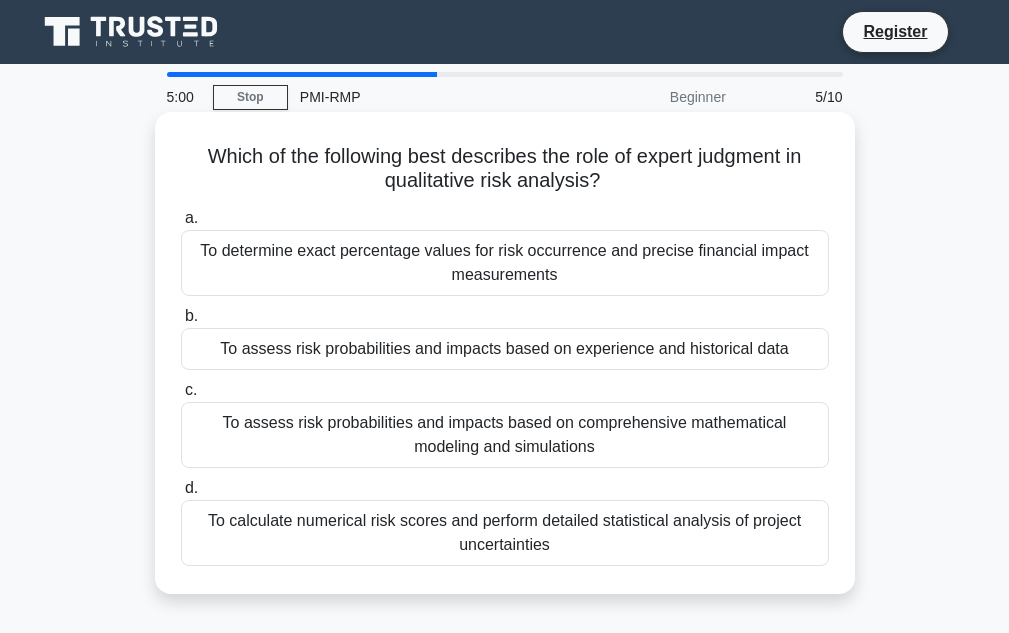 click on "To determine exact percentage values for risk occurrence and precise financial impact measurements" at bounding box center (505, 263) 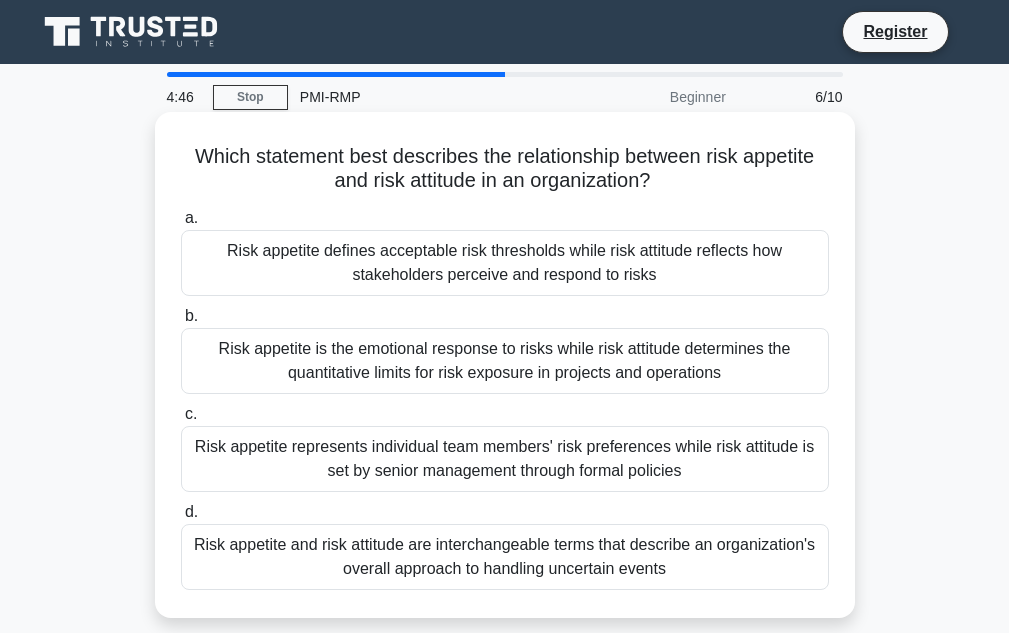 click on "Risk appetite defines acceptable risk thresholds while risk attitude reflects how stakeholders perceive and respond to risks" at bounding box center [505, 263] 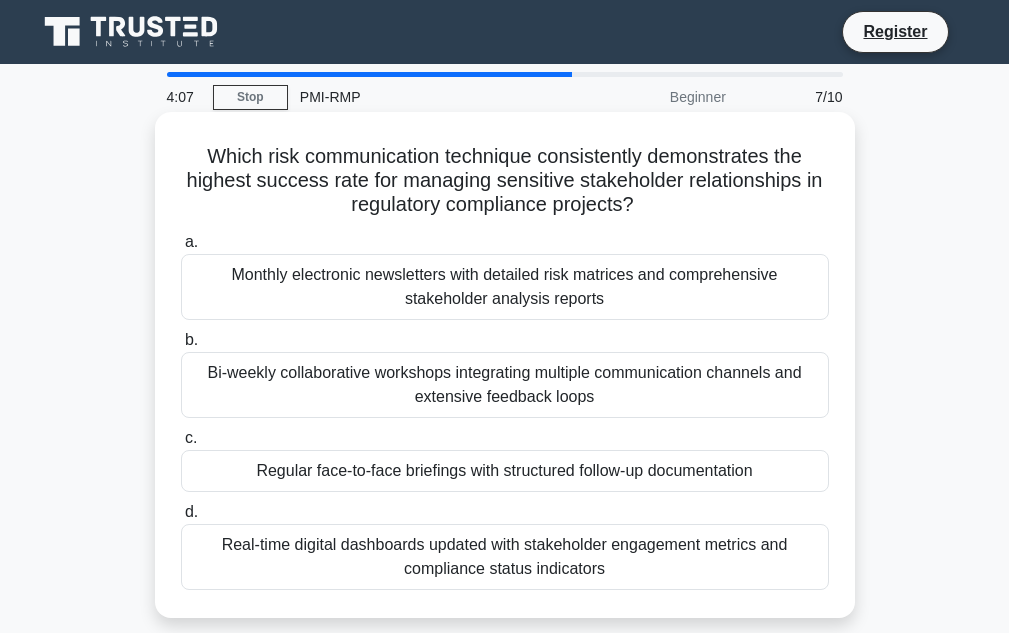 click on "Regular face-to-face briefings with structured follow-up documentation" at bounding box center [505, 471] 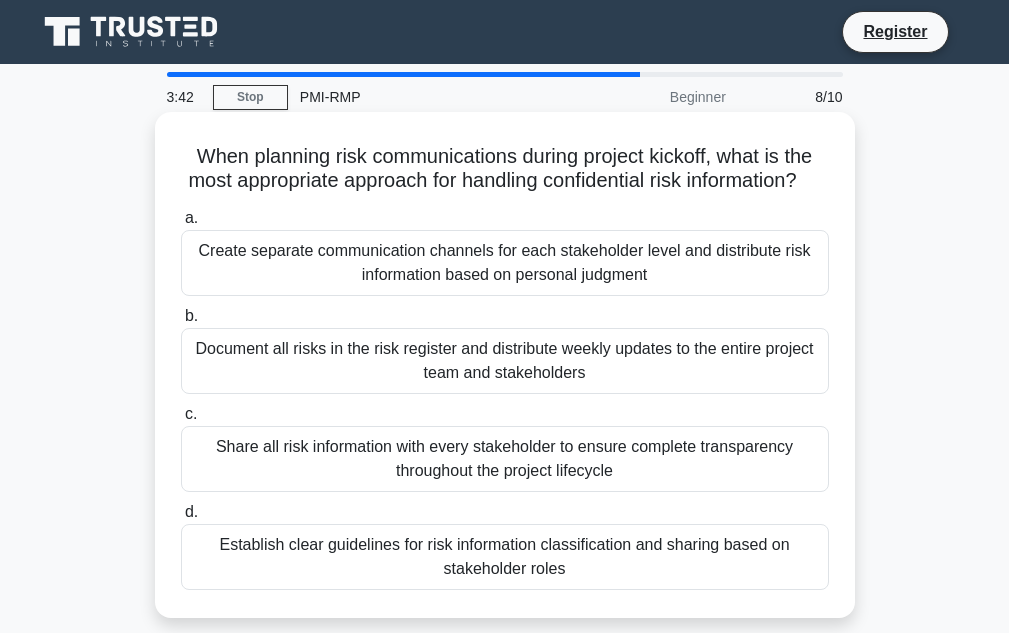 click on "Create separate communication channels for each stakeholder level and distribute risk information based on personal judgment" at bounding box center (505, 263) 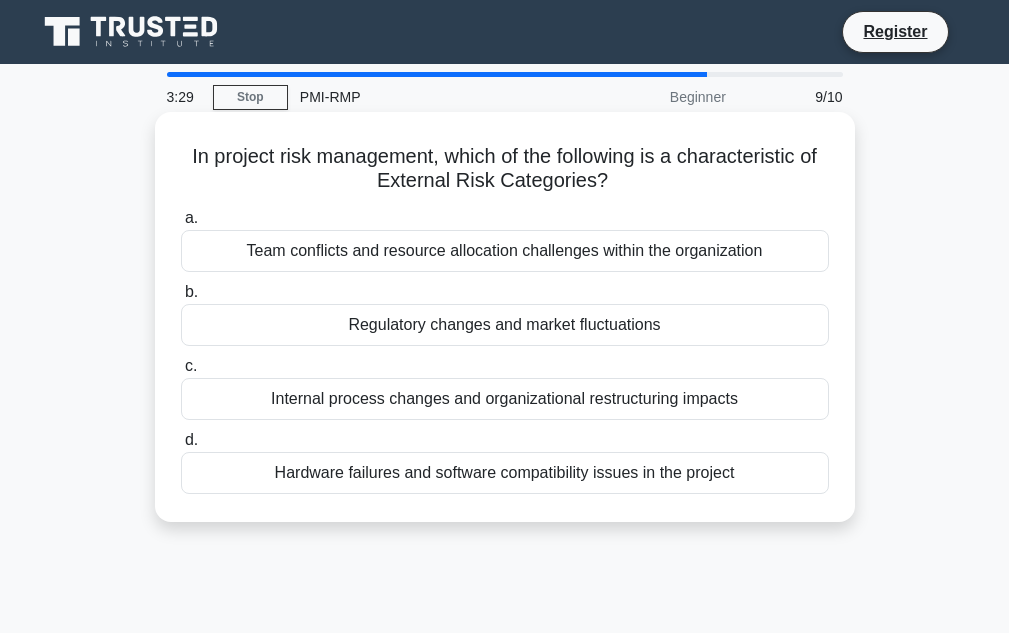 click on "Regulatory changes and market fluctuations" at bounding box center (505, 325) 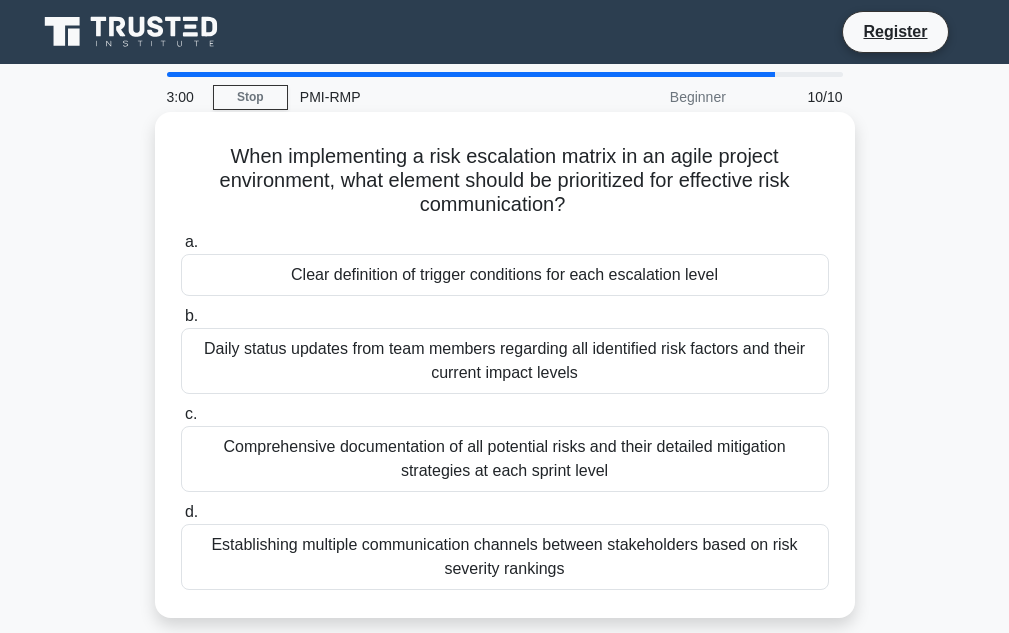 click on "Clear definition of trigger conditions for each escalation level" at bounding box center [505, 275] 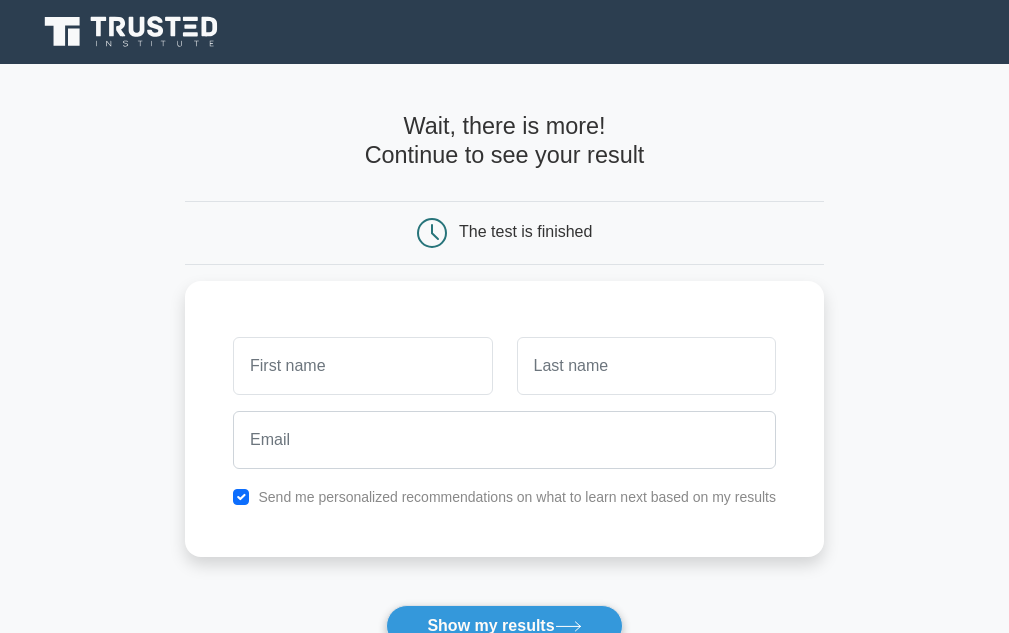 scroll, scrollTop: 0, scrollLeft: 0, axis: both 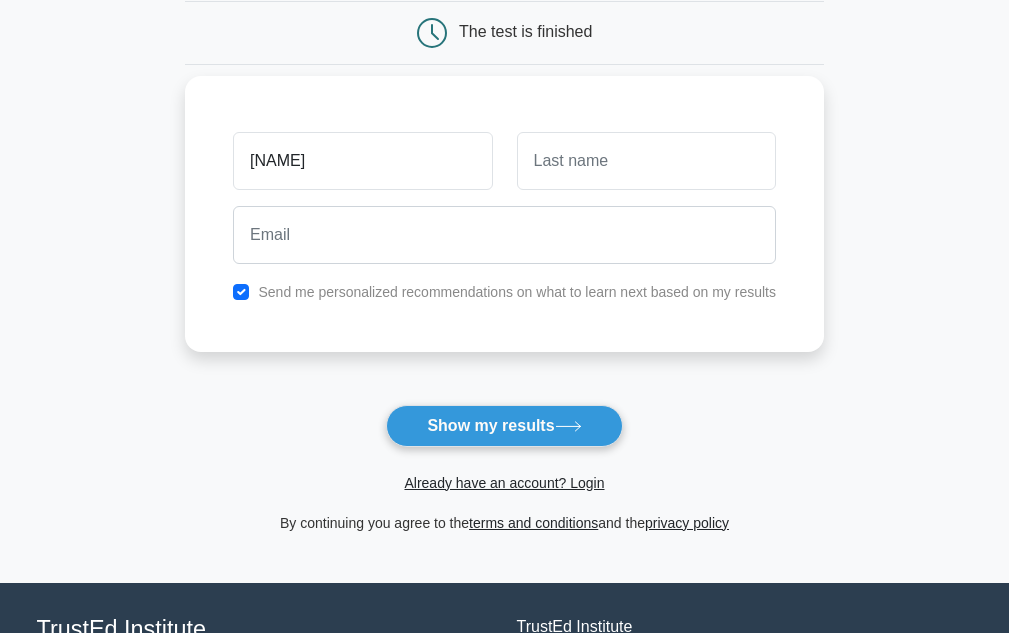 type on "sriram" 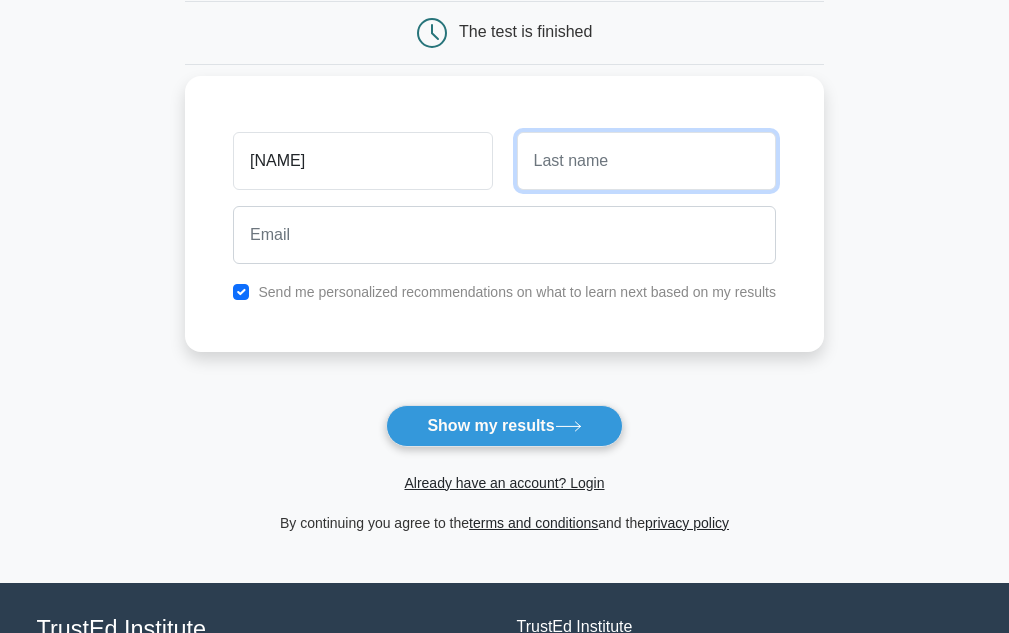 drag, startPoint x: 656, startPoint y: 162, endPoint x: 671, endPoint y: 202, distance: 42.72002 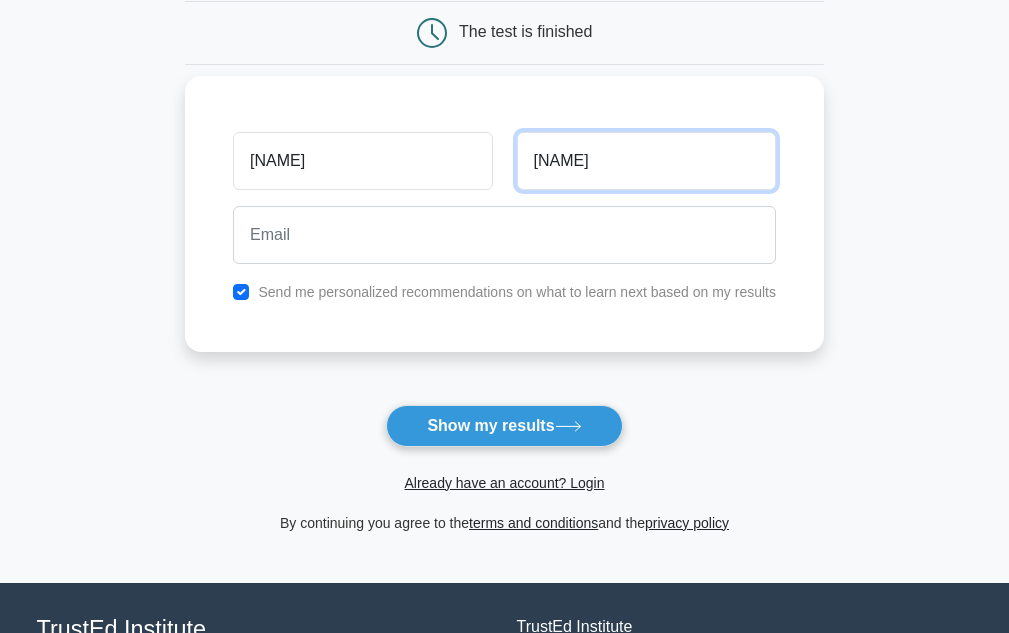type on "subramanian" 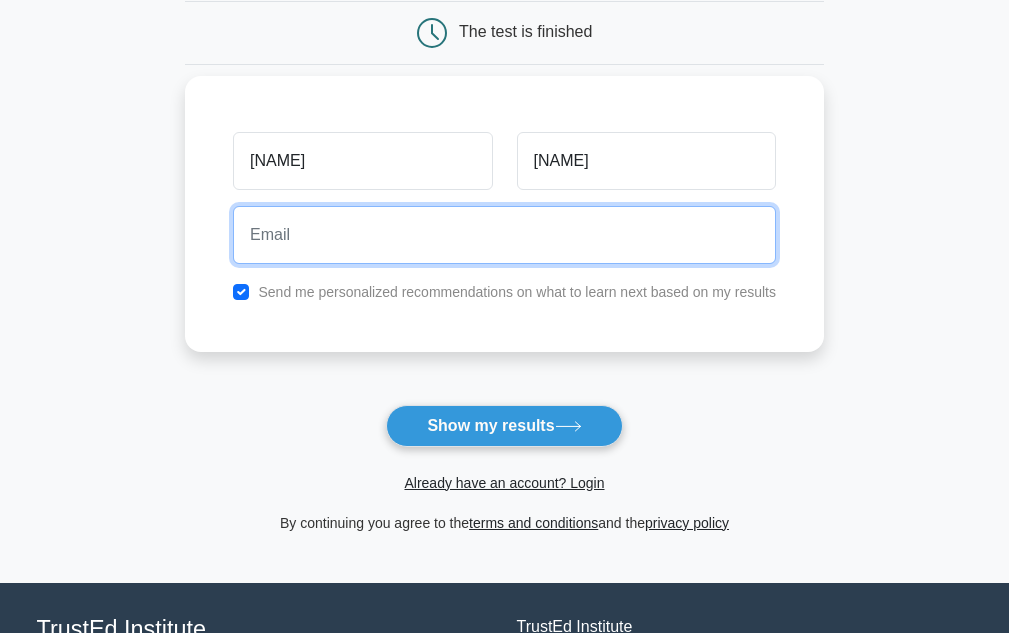 drag, startPoint x: 626, startPoint y: 225, endPoint x: 644, endPoint y: 236, distance: 21.095022 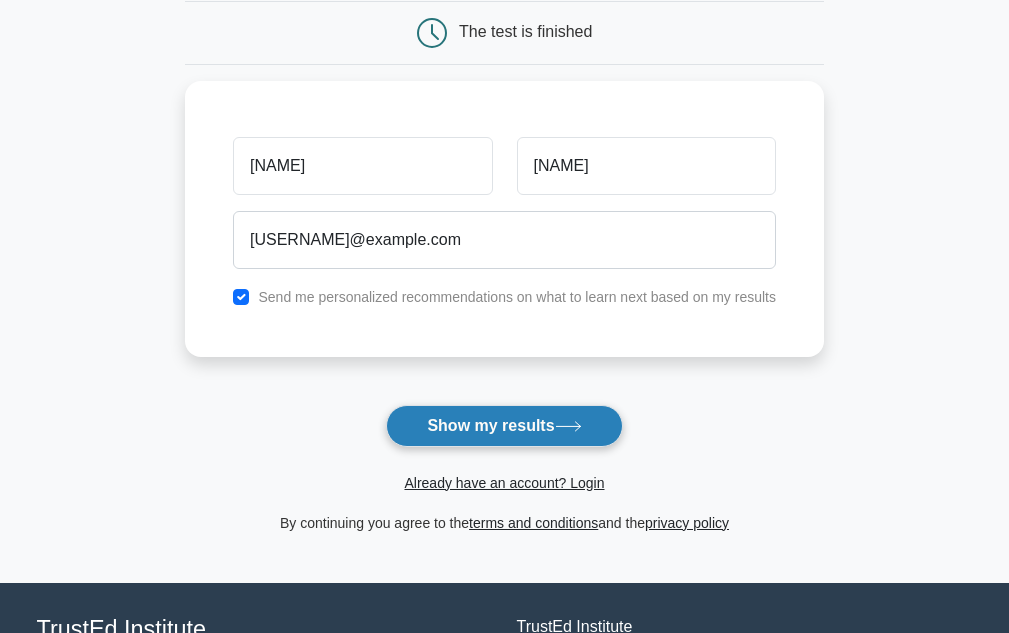 click on "Show my results" at bounding box center (504, 426) 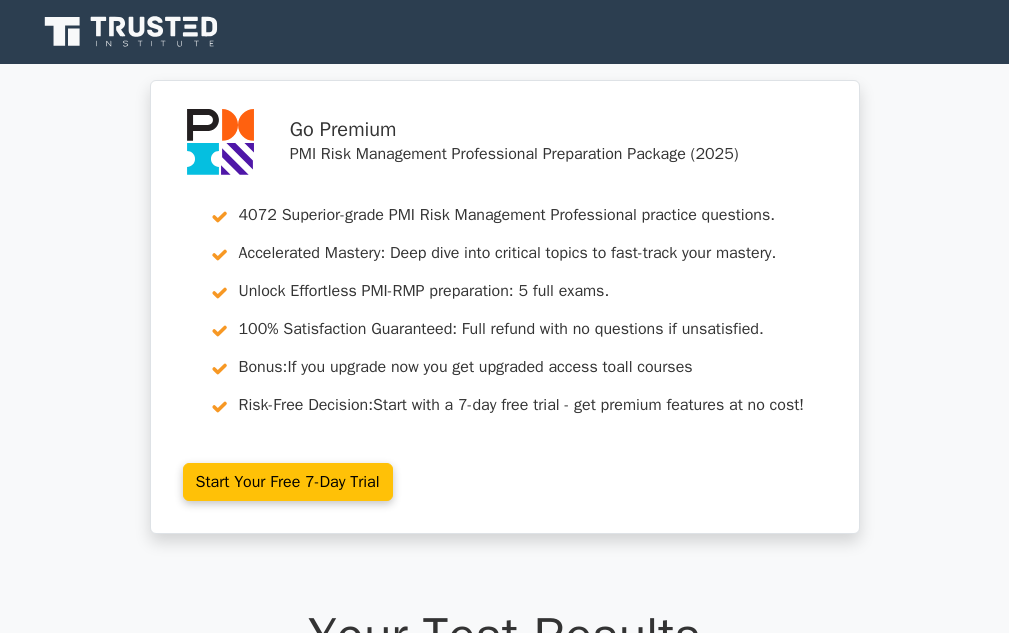 scroll, scrollTop: 0, scrollLeft: 0, axis: both 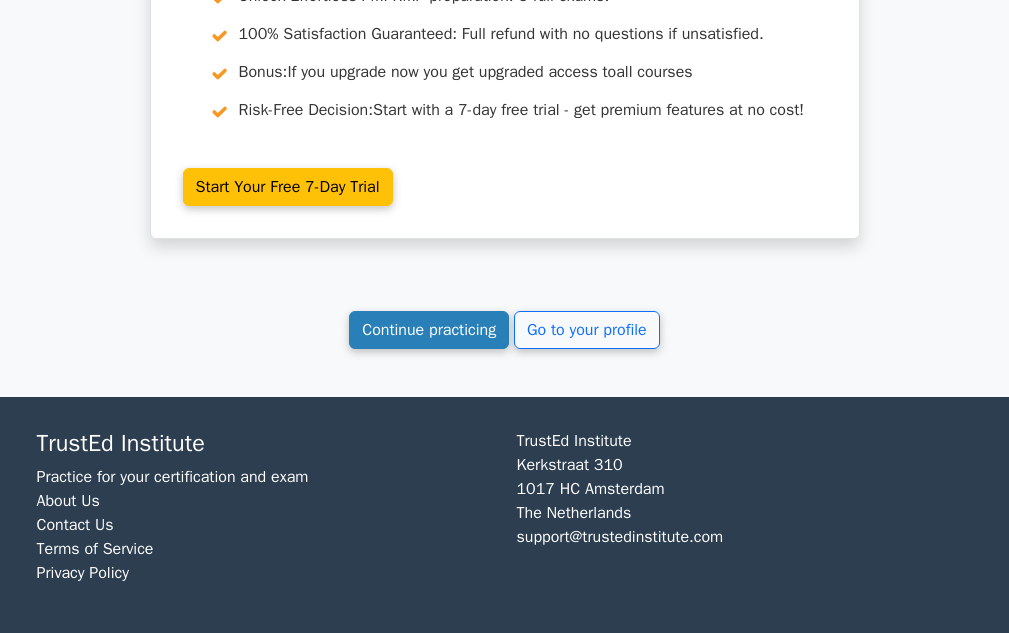 click on "Continue practicing" at bounding box center (429, 330) 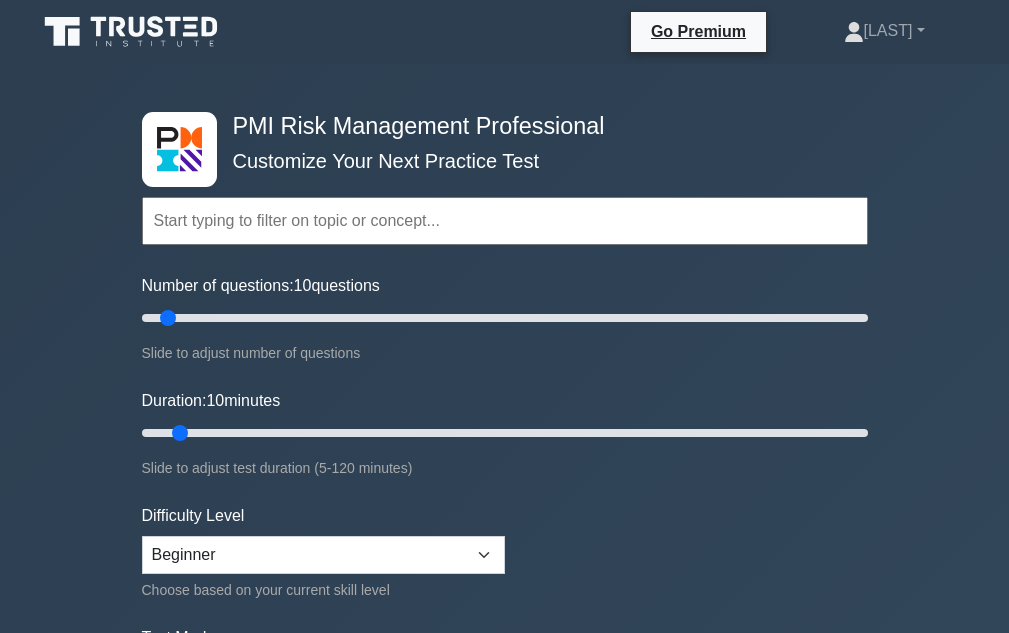 scroll, scrollTop: 0, scrollLeft: 0, axis: both 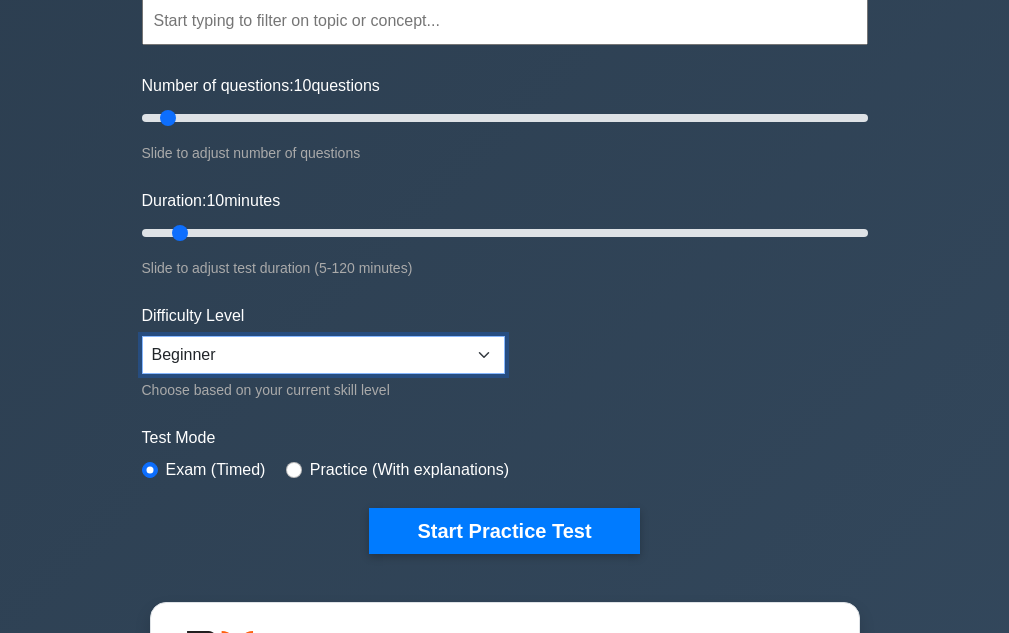 click on "Beginner
Intermediate
Expert" at bounding box center [323, 355] 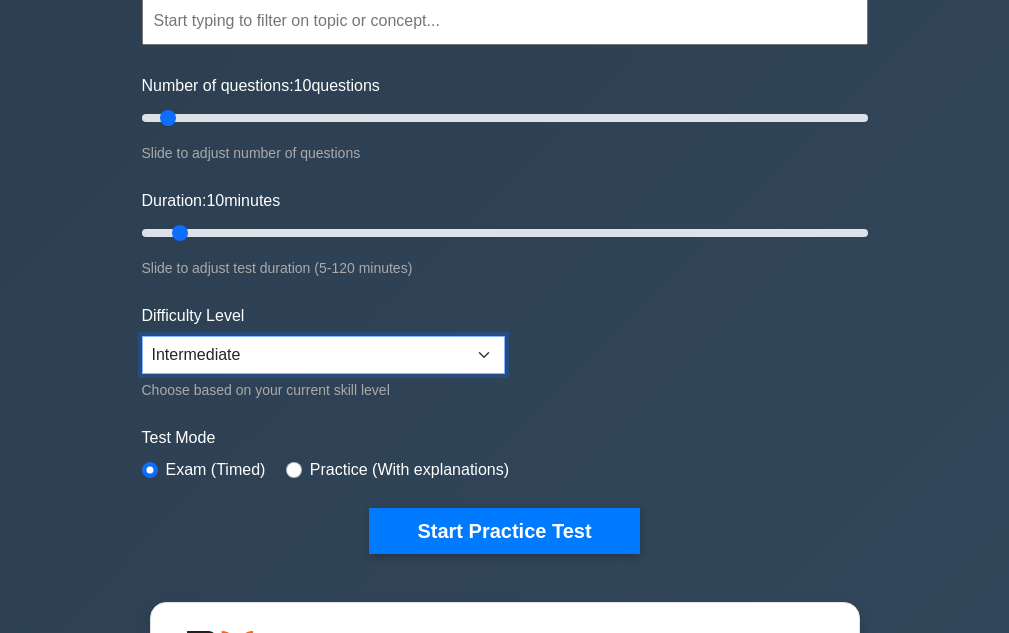 click on "Beginner
Intermediate
Expert" at bounding box center (323, 355) 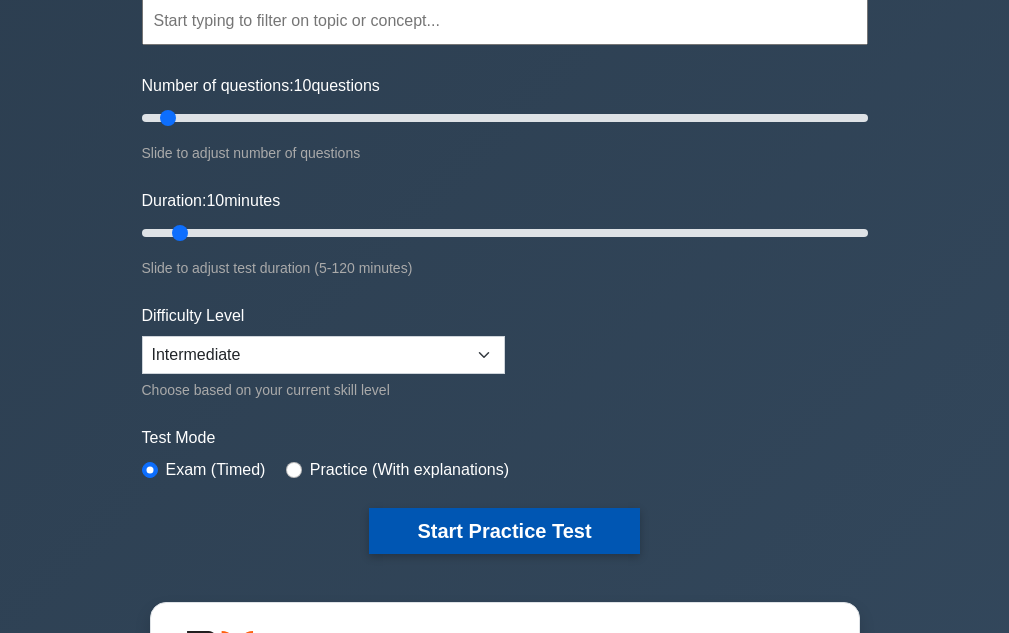 click on "Start Practice Test" at bounding box center [504, 531] 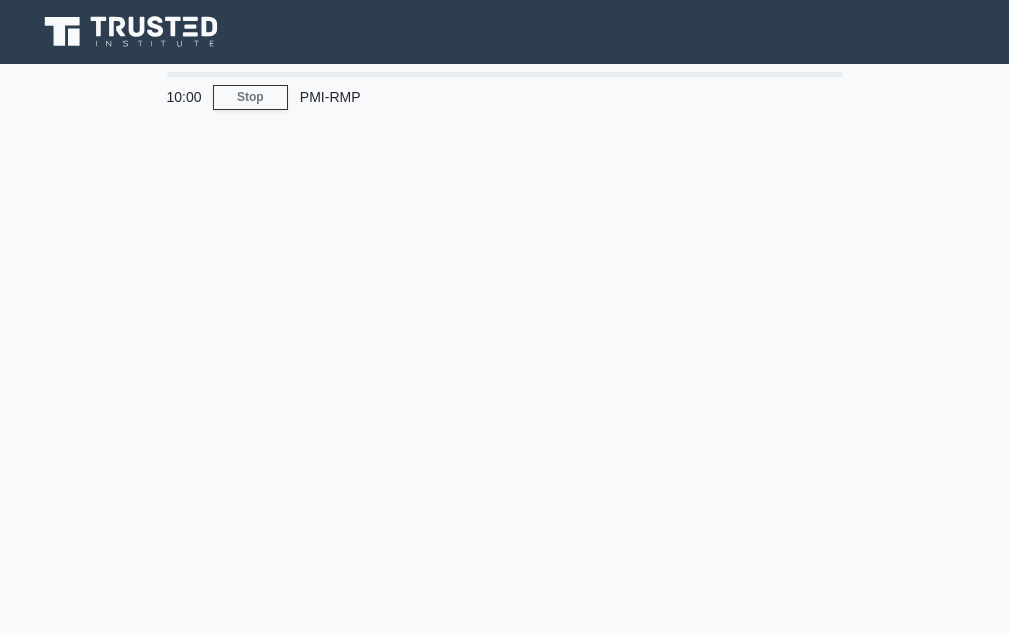 scroll, scrollTop: 0, scrollLeft: 0, axis: both 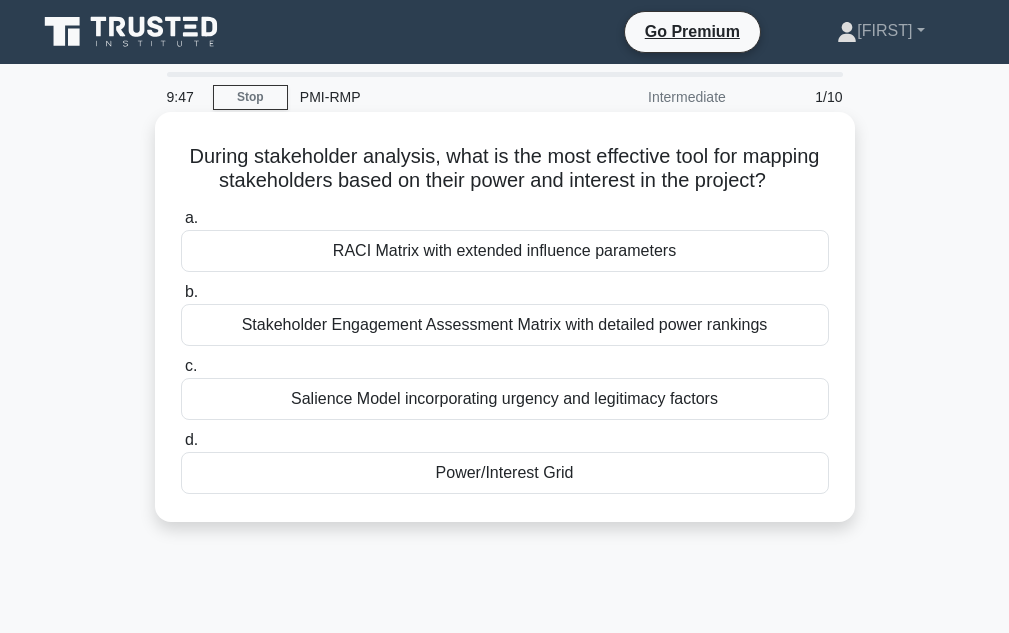 click on "RACI Matrix with extended influence parameters" at bounding box center [505, 251] 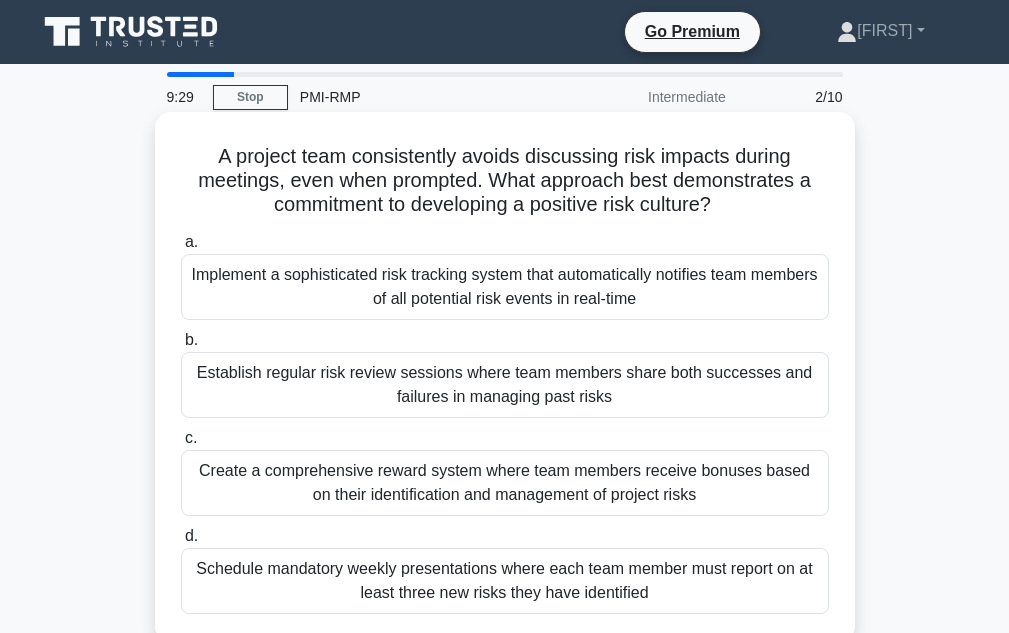 click on "Create a comprehensive reward system where team members receive bonuses based on their identification and management of project risks" at bounding box center (505, 483) 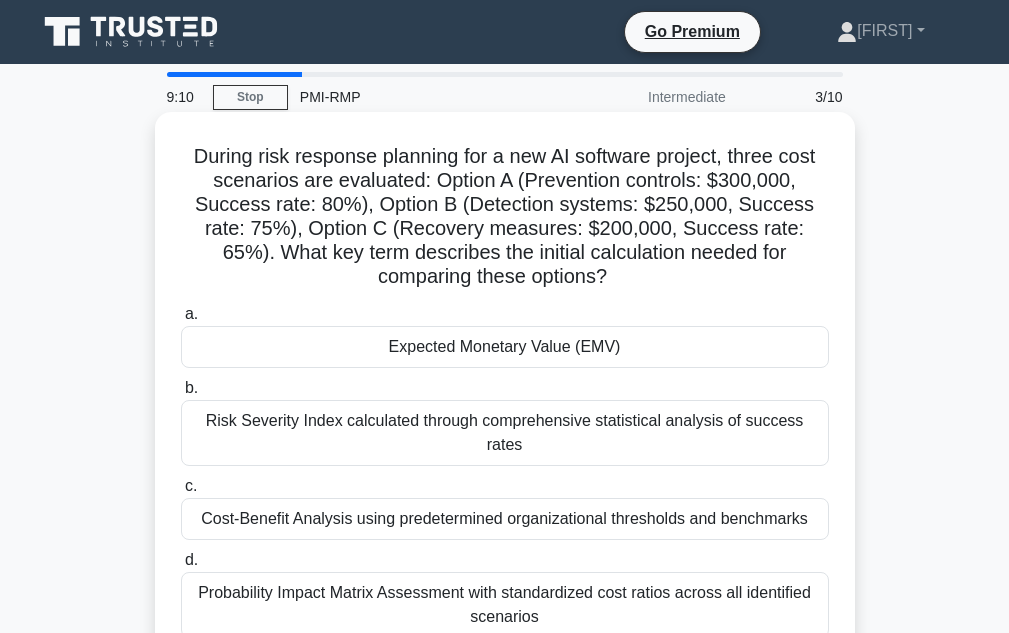 click on "Expected Monetary Value (EMV)" at bounding box center [505, 347] 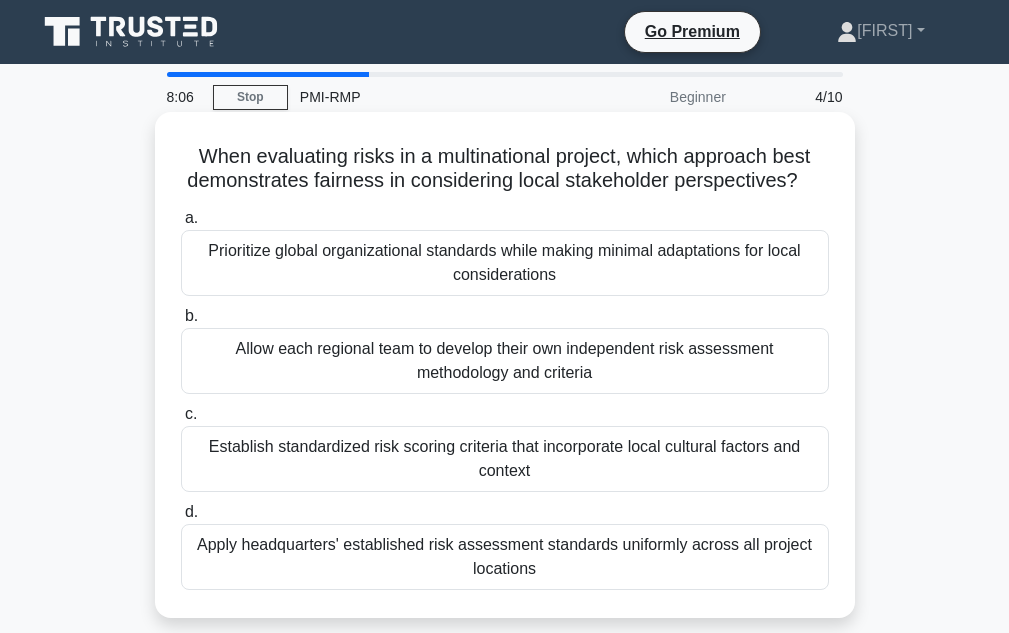 click on "Establish standardized risk scoring criteria that incorporate local cultural factors and context" at bounding box center (505, 459) 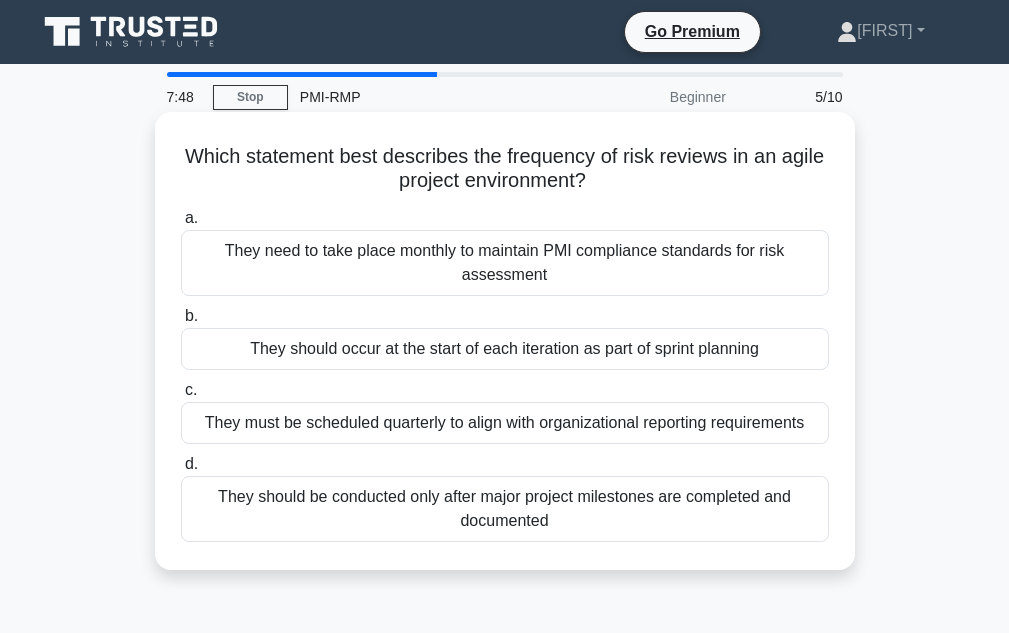click on "They should occur at the start of each iteration as part of sprint planning" at bounding box center [505, 349] 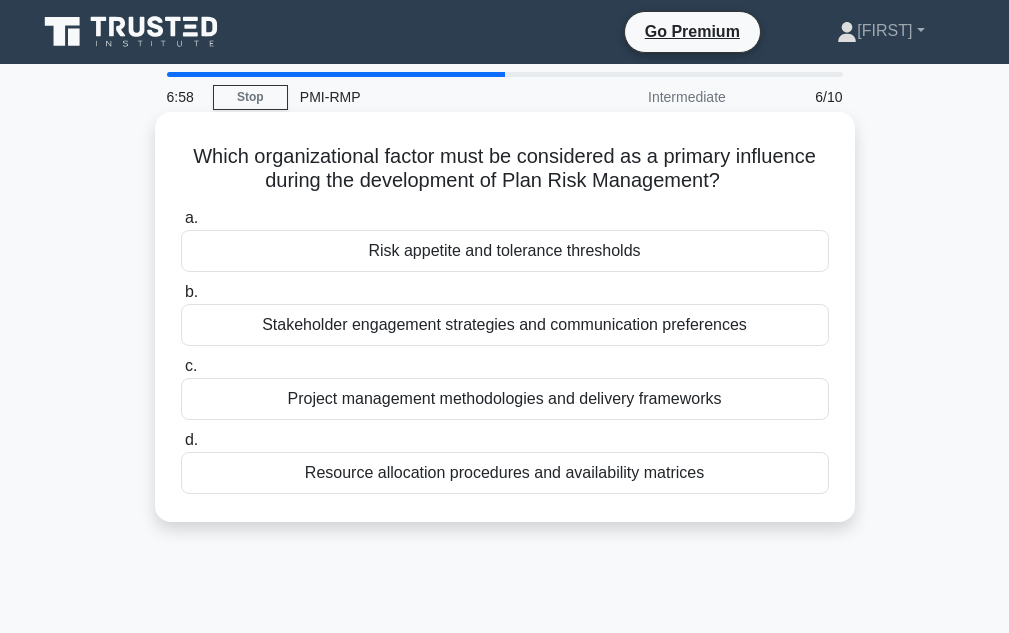 click on "Stakeholder engagement strategies and communication preferences" at bounding box center [505, 325] 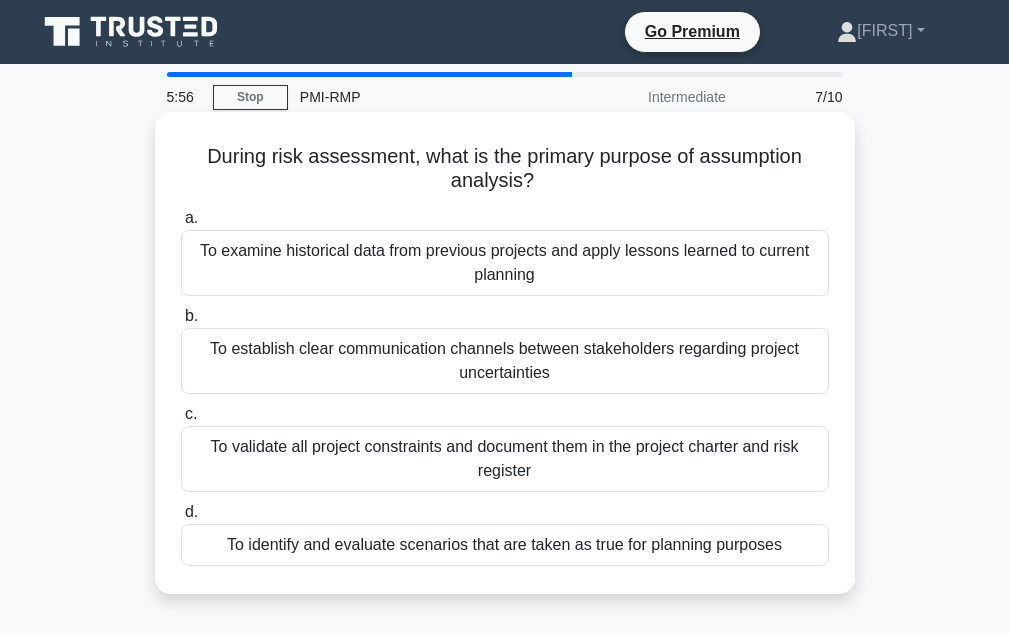 click on "To examine historical data from previous projects and apply lessons learned to current planning" at bounding box center (505, 263) 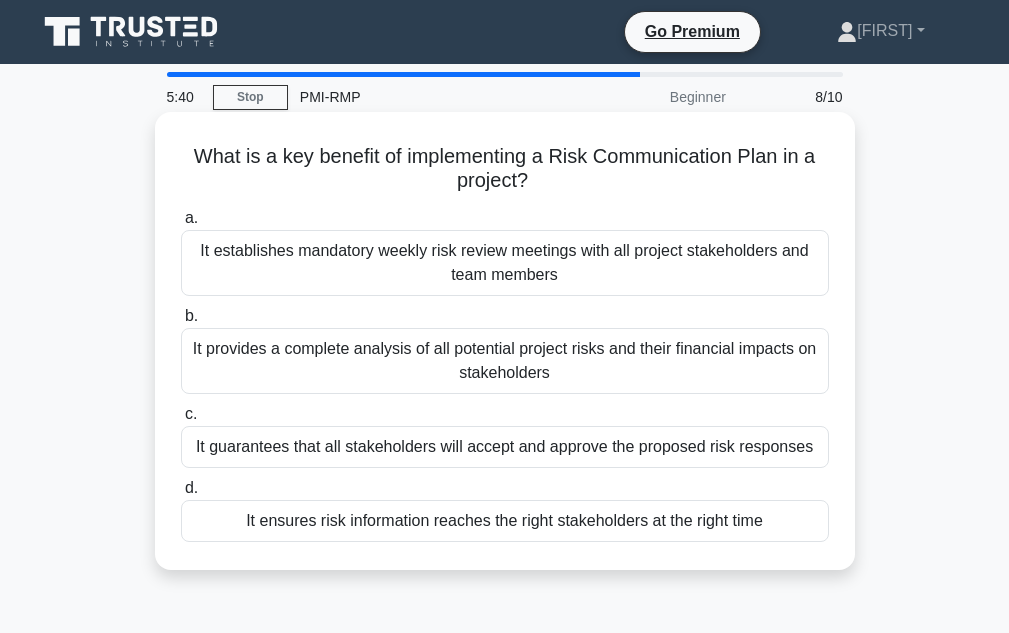 click on "It ensures risk information reaches the right stakeholders at the right time" at bounding box center [505, 521] 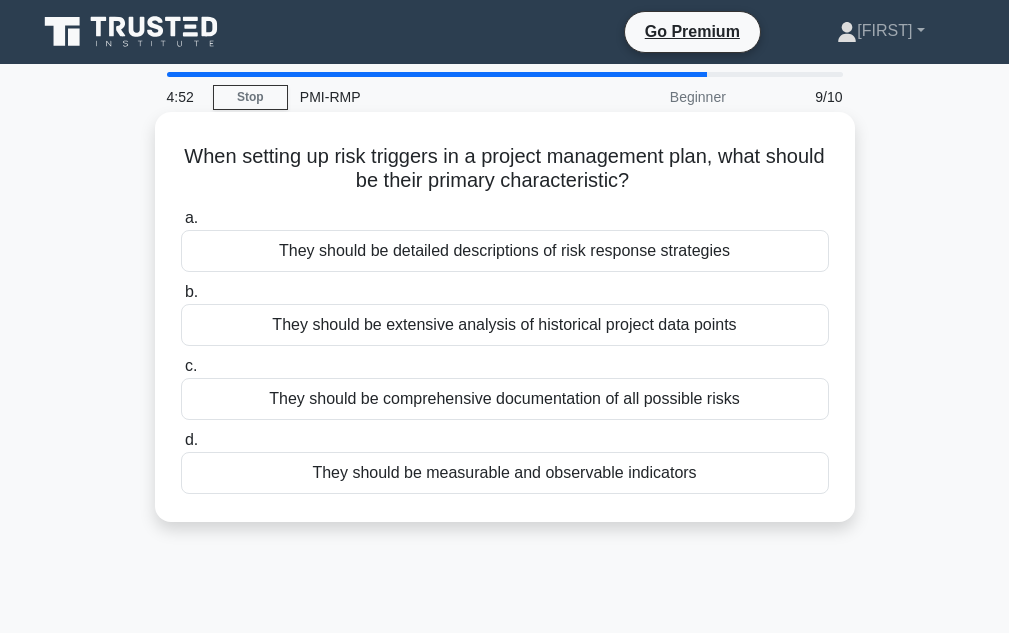 click on "They should be detailed descriptions of risk response strategies" at bounding box center [505, 251] 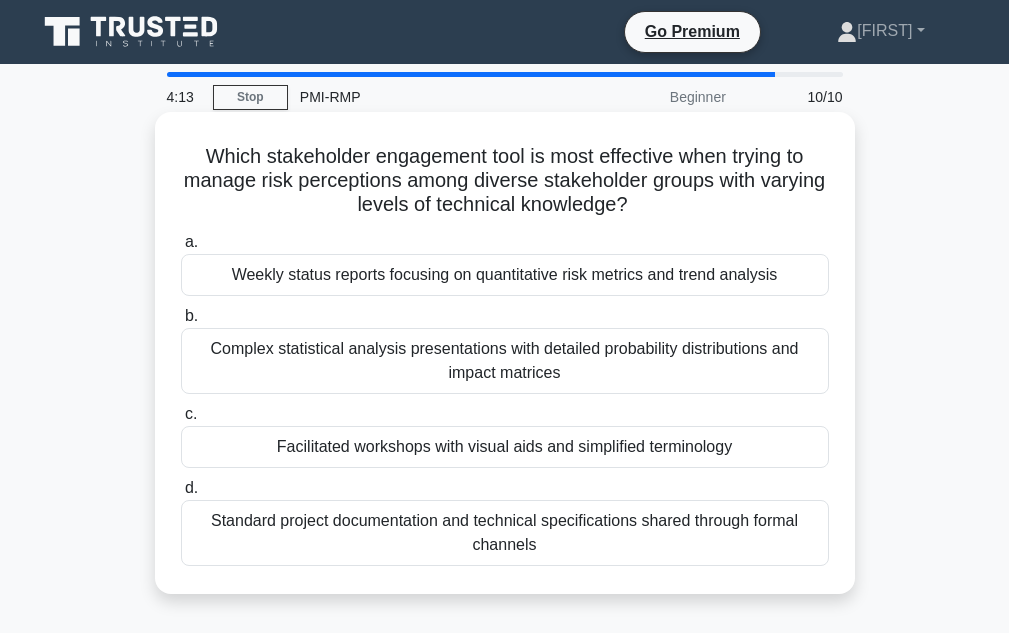 click on "Standard project documentation and technical specifications shared through formal channels" at bounding box center [505, 533] 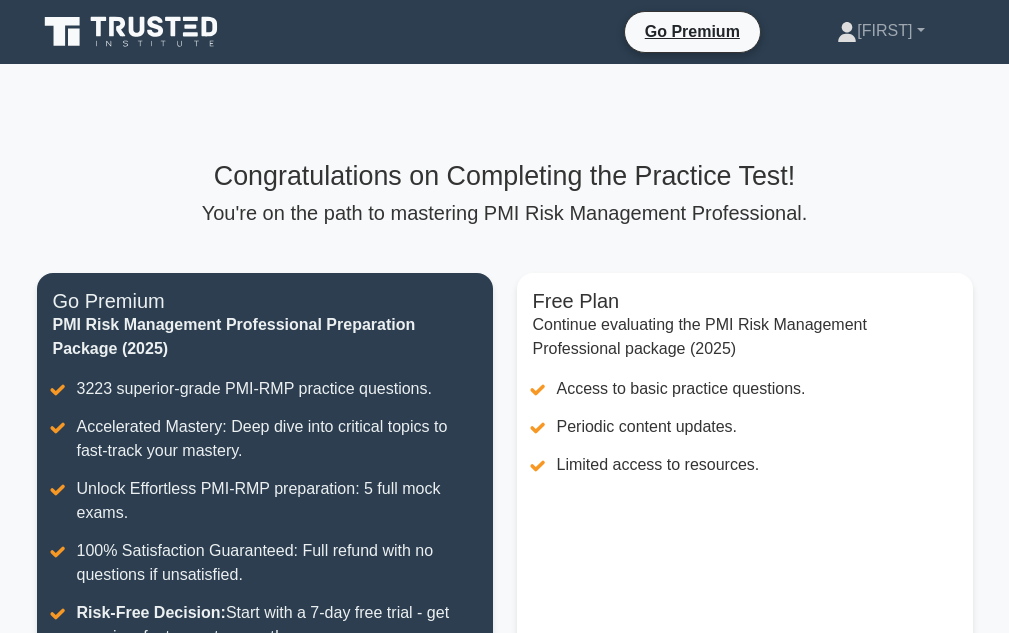 scroll, scrollTop: 200, scrollLeft: 0, axis: vertical 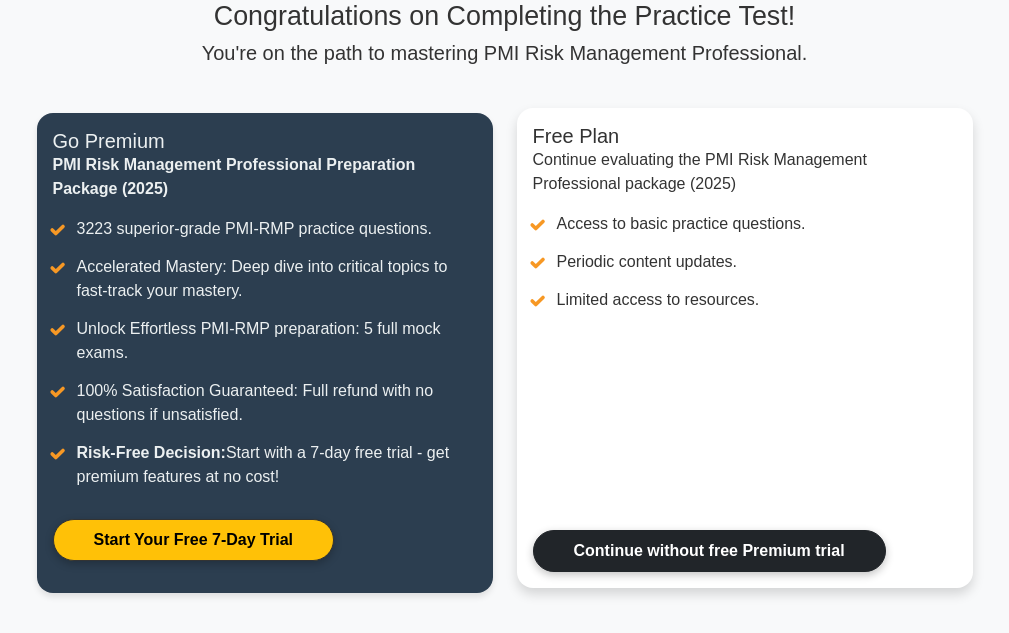 click on "Continue without free Premium trial" at bounding box center [709, 551] 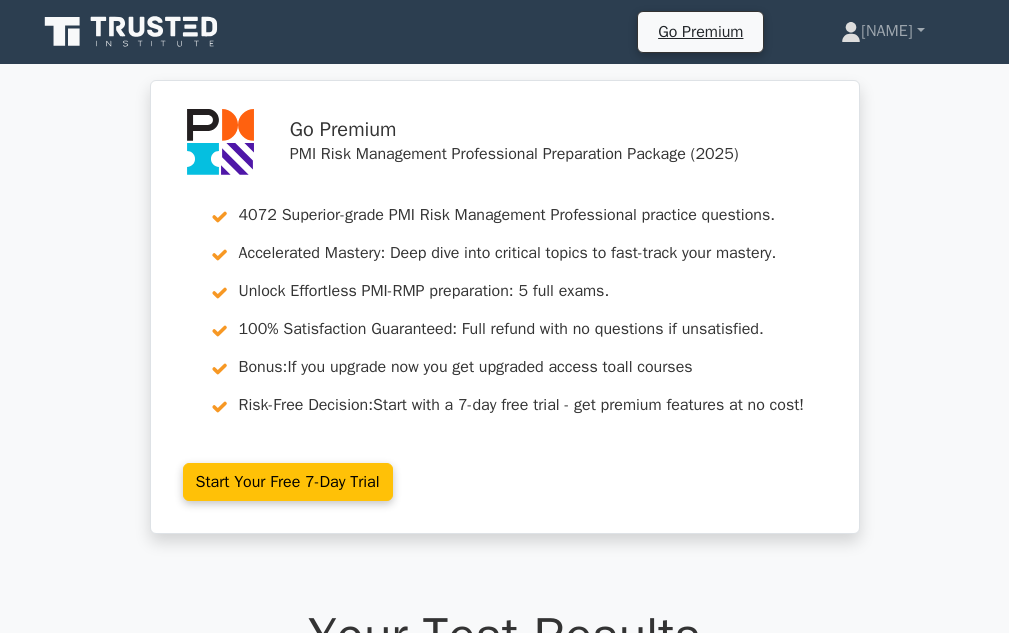 scroll, scrollTop: 0, scrollLeft: 0, axis: both 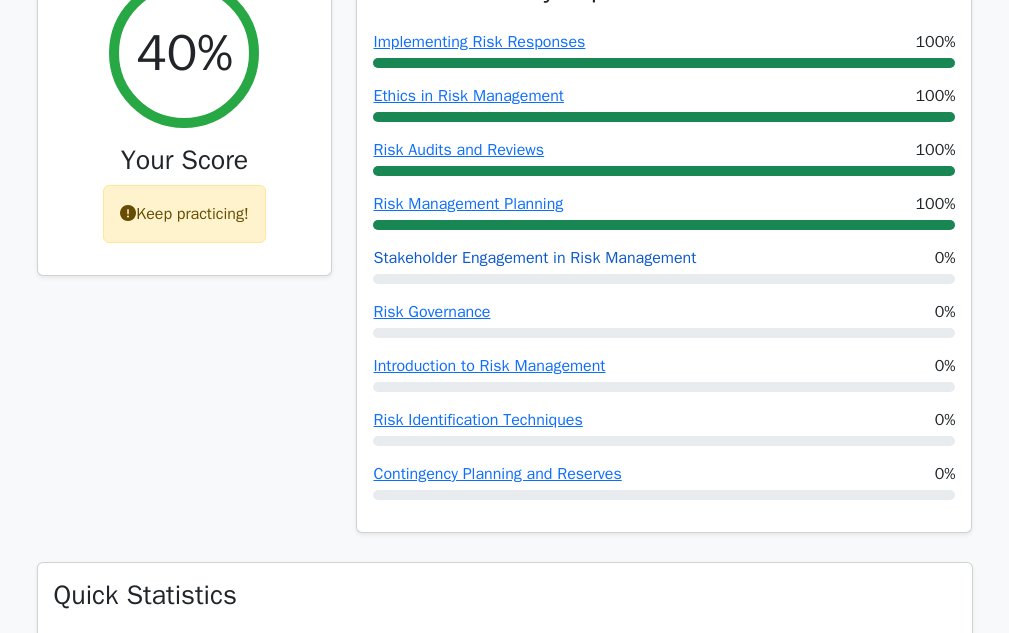 click on "Stakeholder Engagement in Risk Management" at bounding box center [534, 258] 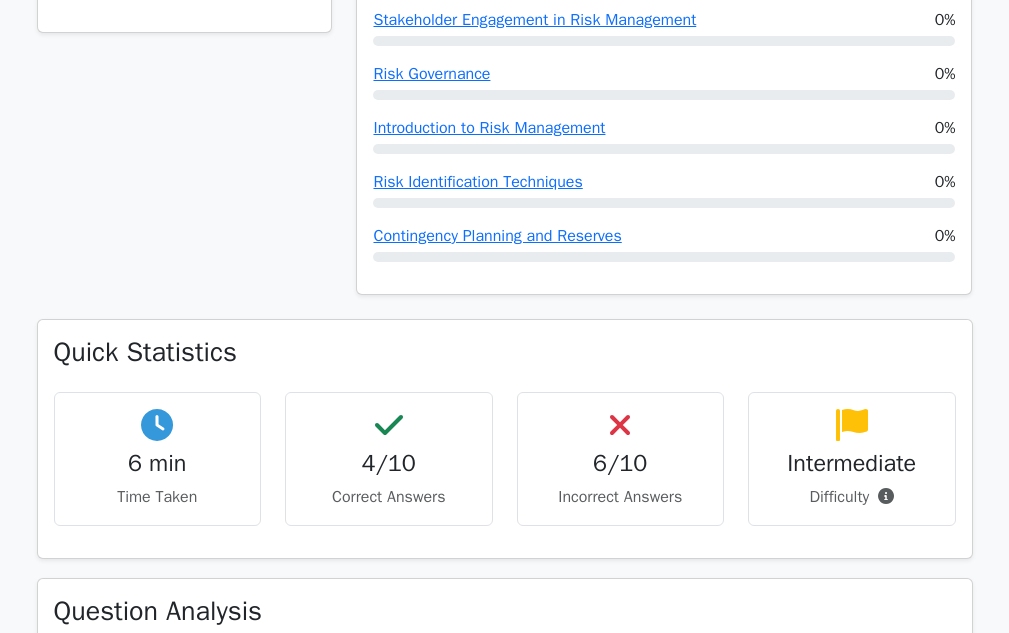 scroll, scrollTop: 728, scrollLeft: 0, axis: vertical 